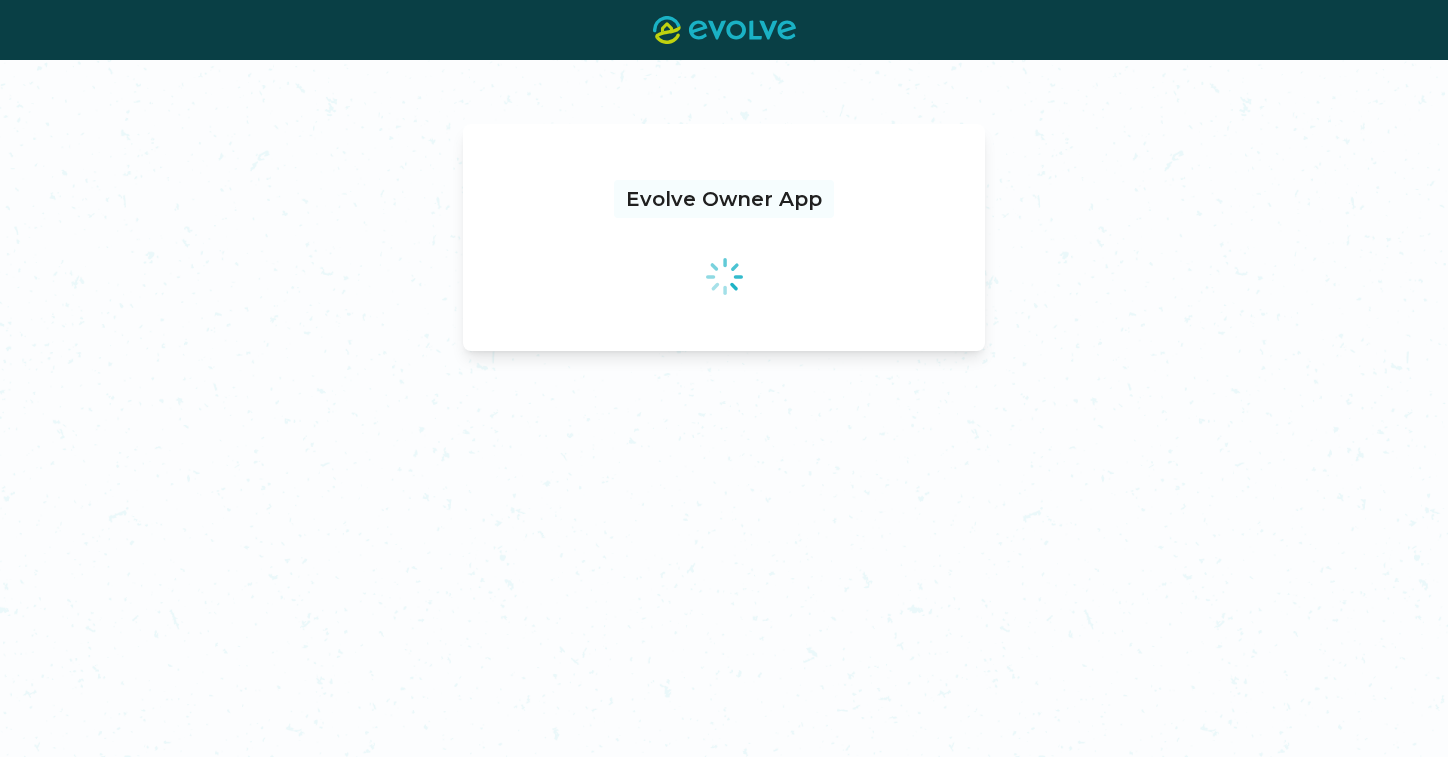 scroll, scrollTop: 0, scrollLeft: 0, axis: both 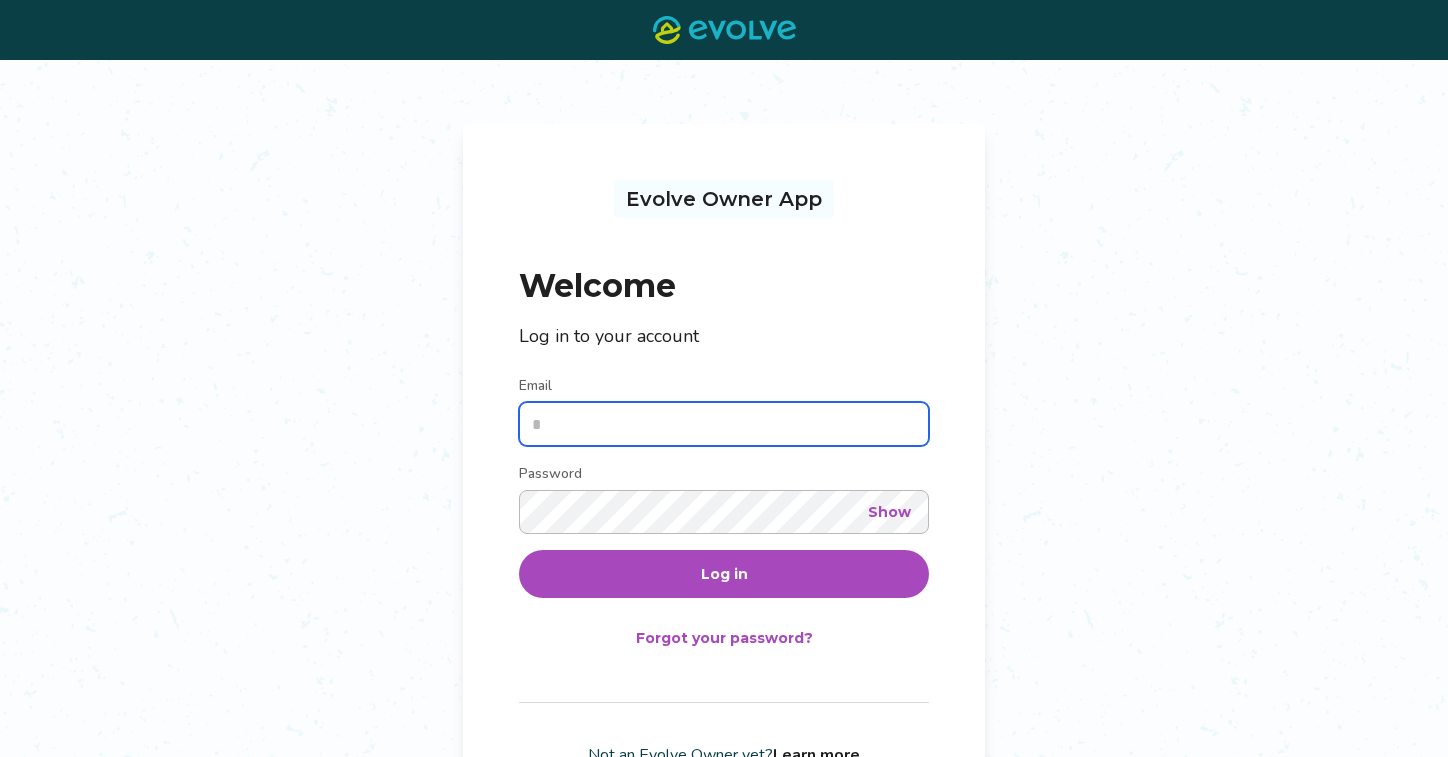 click on "Email" at bounding box center (724, 424) 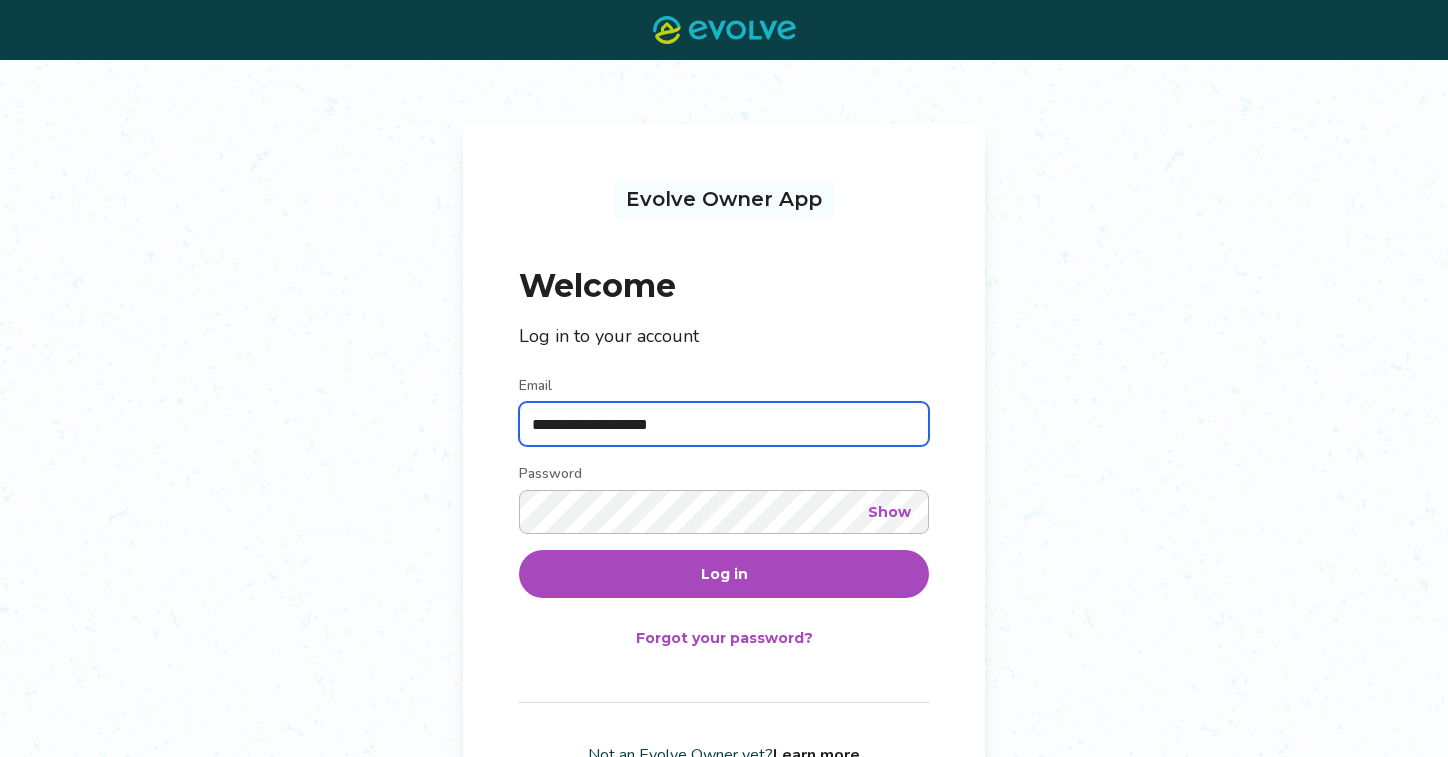 type on "**********" 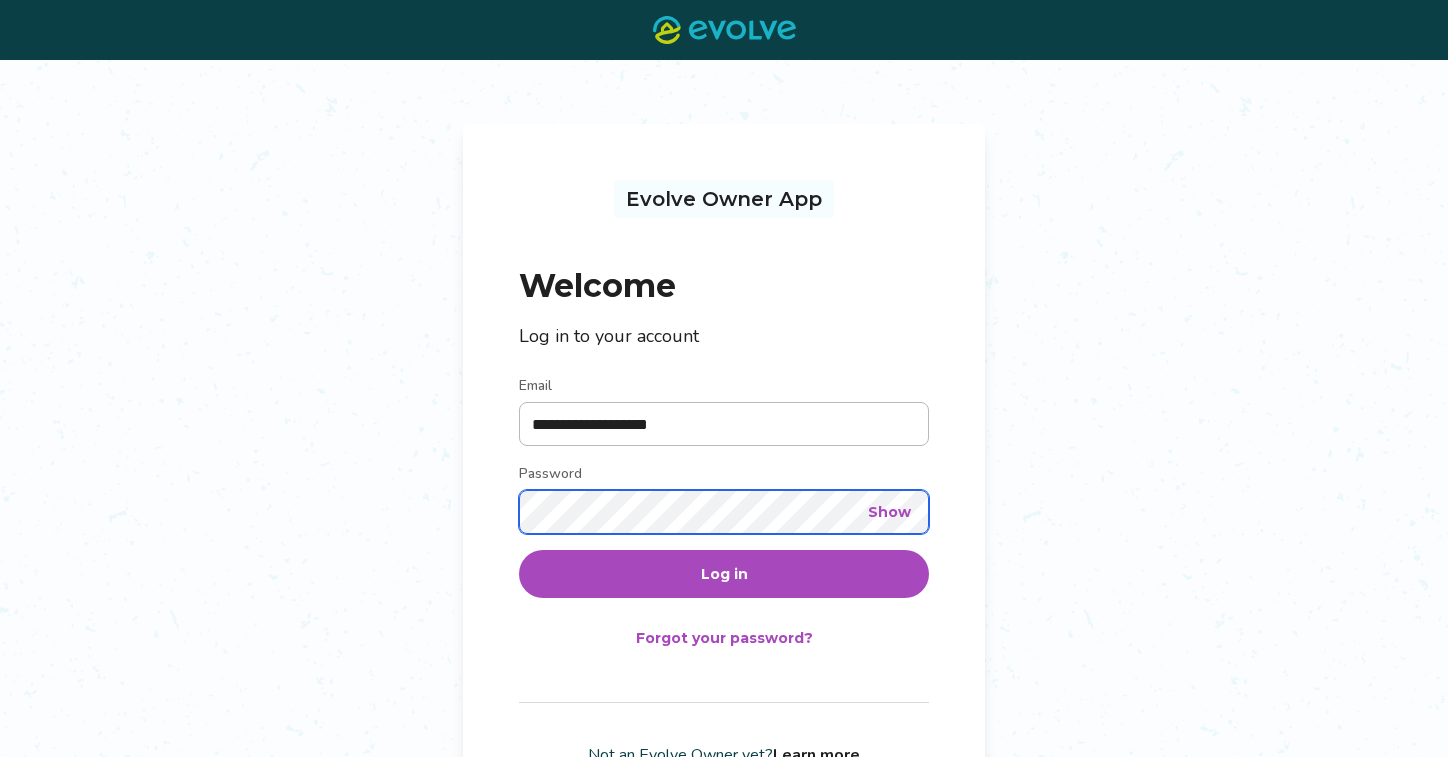 click on "Log in" at bounding box center [724, 574] 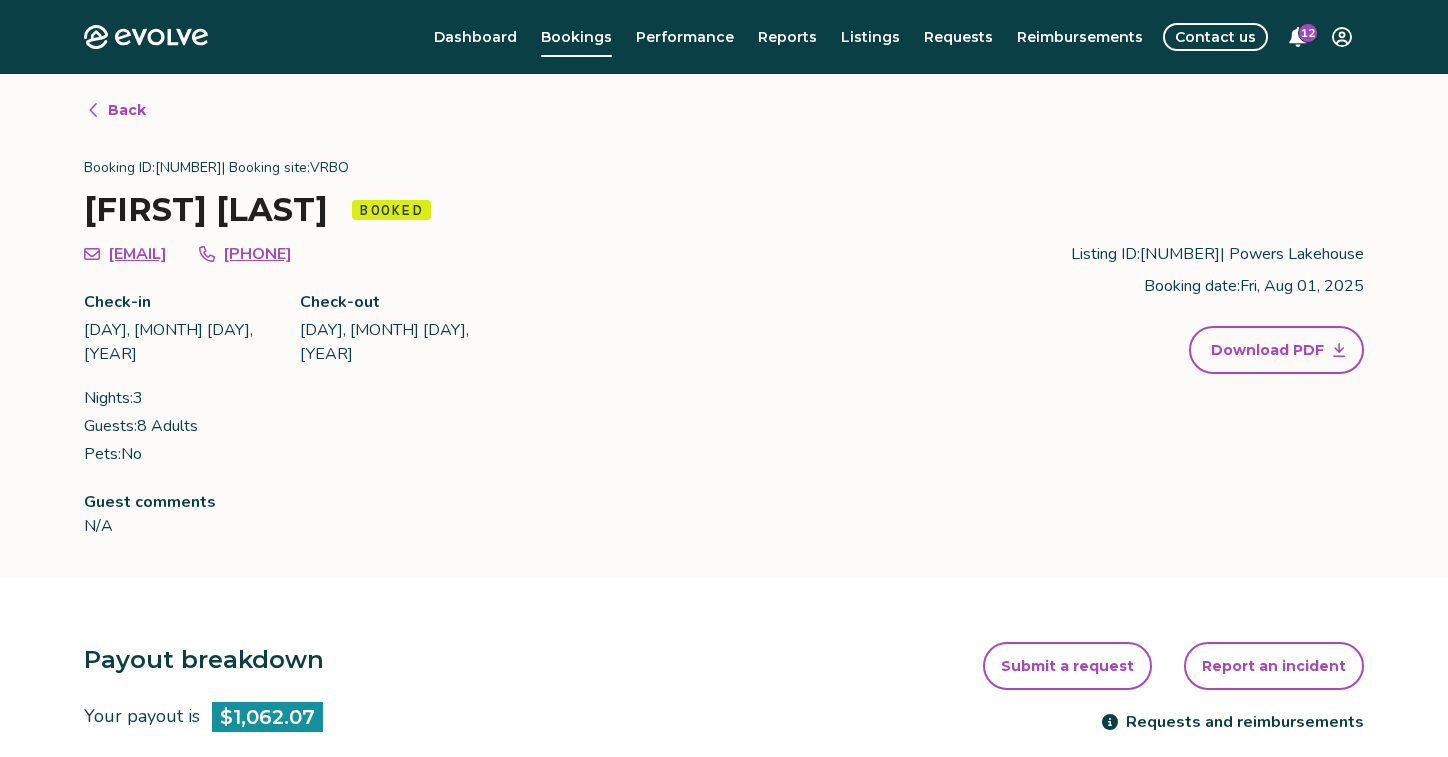 click on "Back" at bounding box center [127, 110] 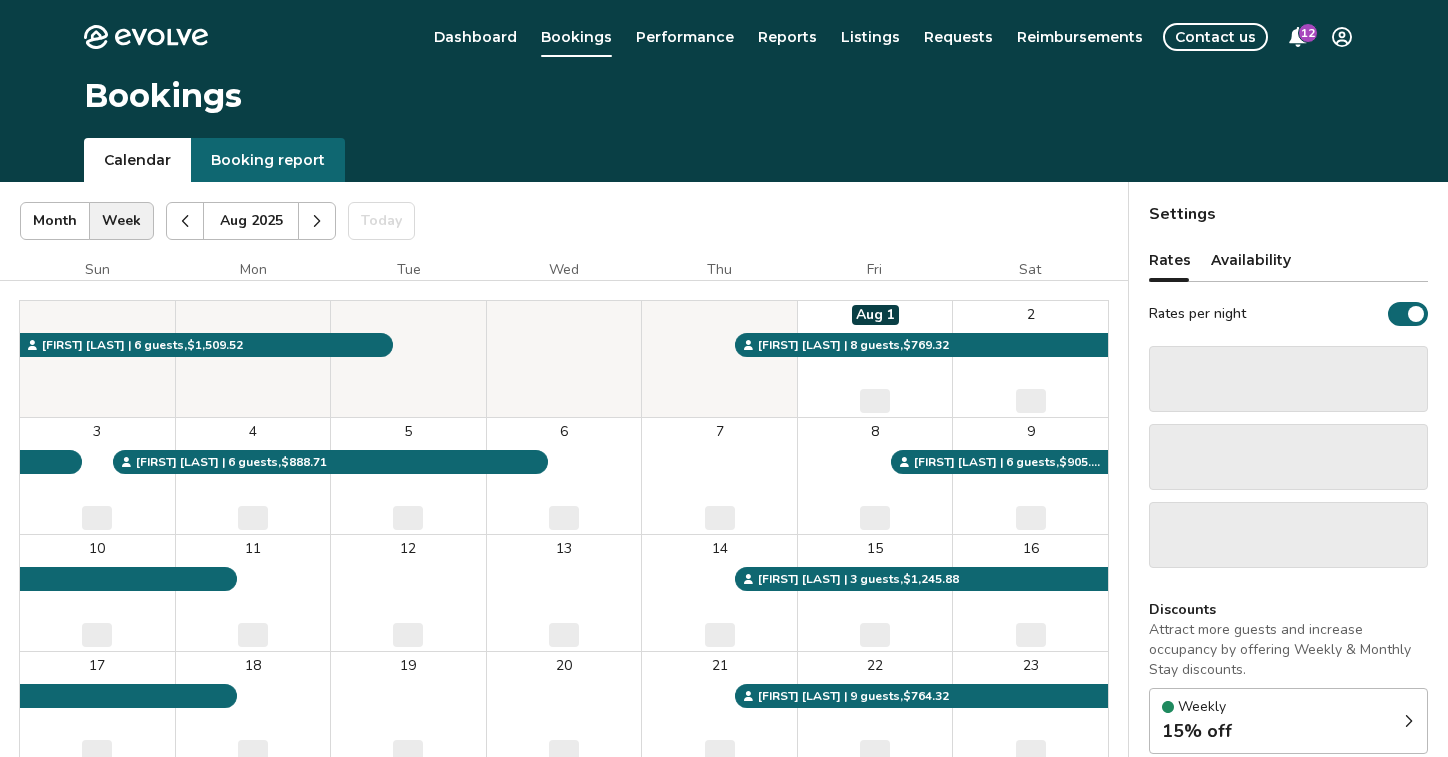 click at bounding box center (317, 221) 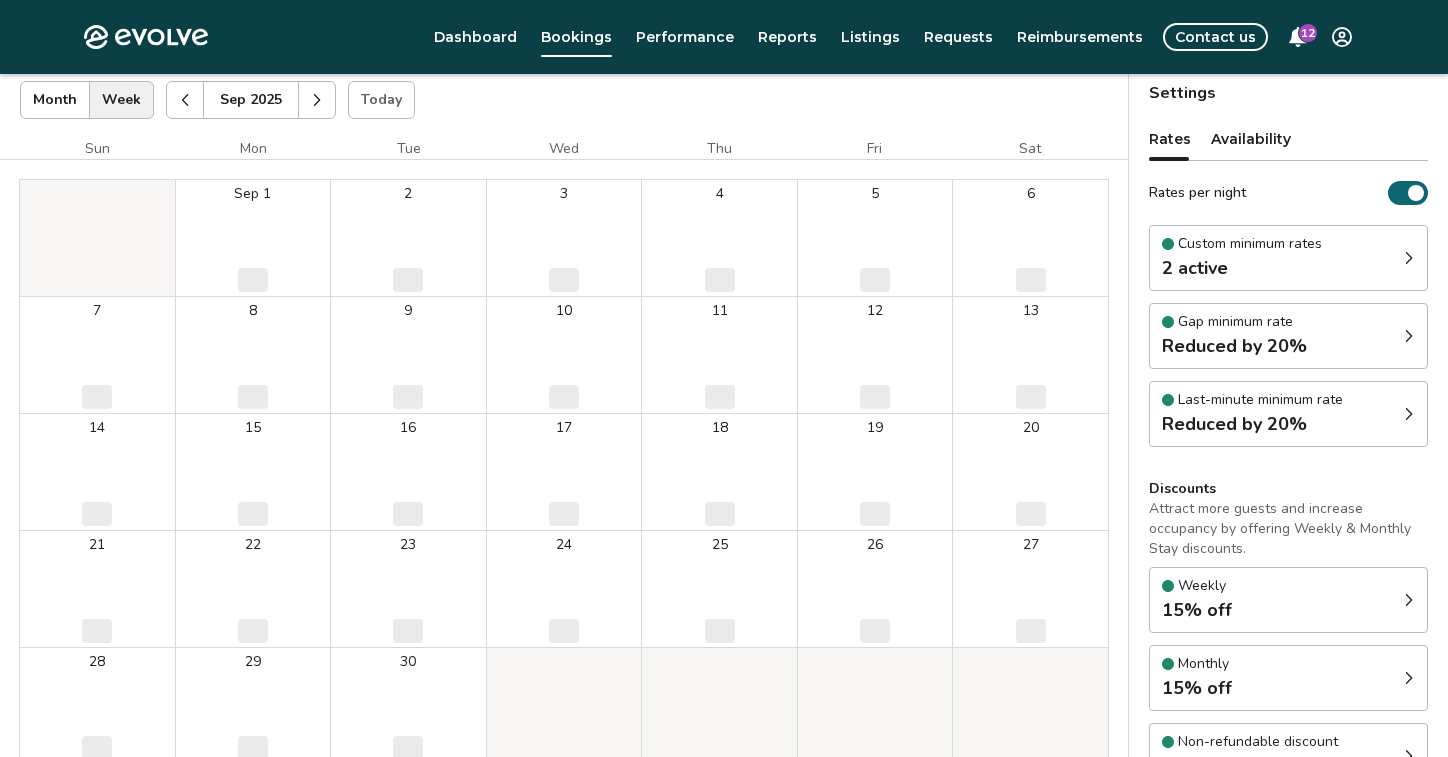 scroll, scrollTop: 130, scrollLeft: 0, axis: vertical 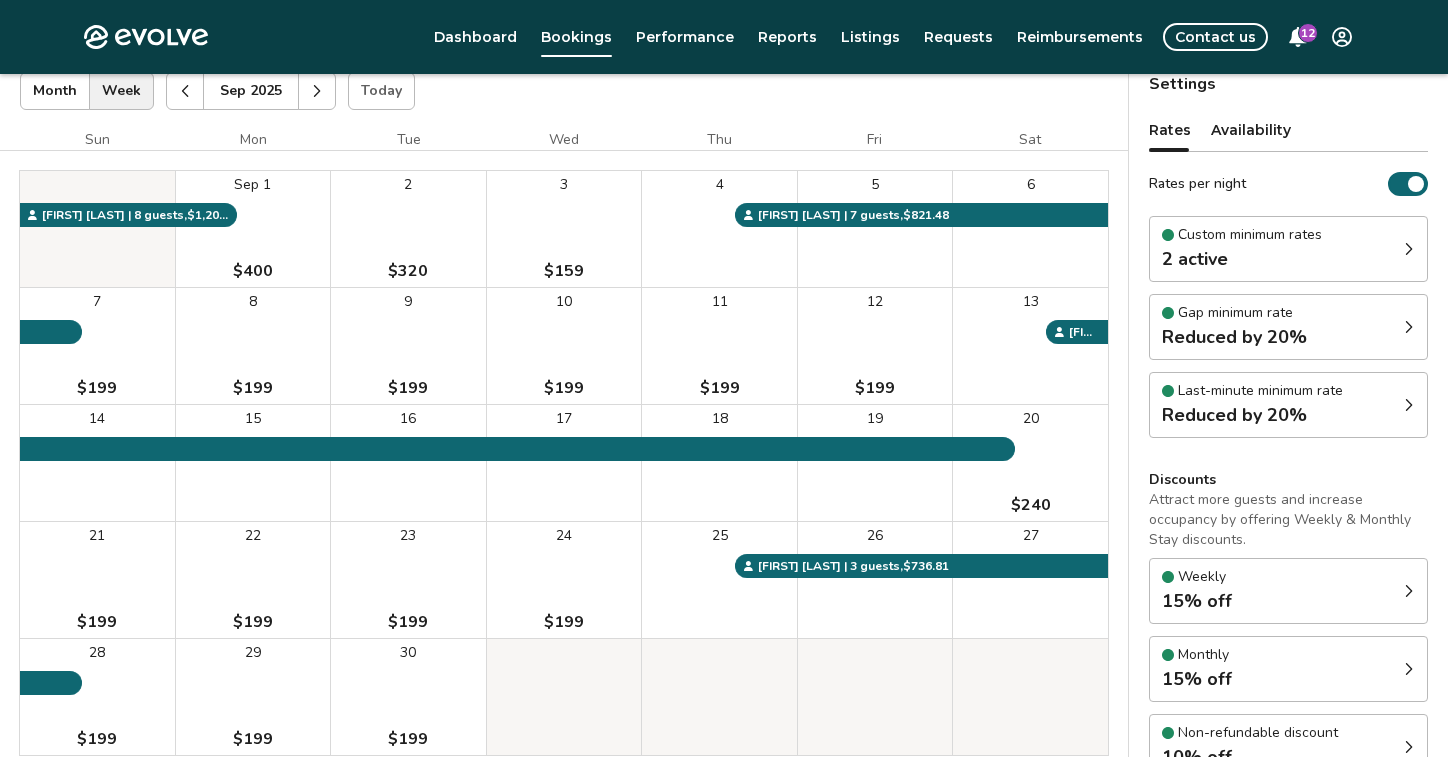 click at bounding box center (317, 91) 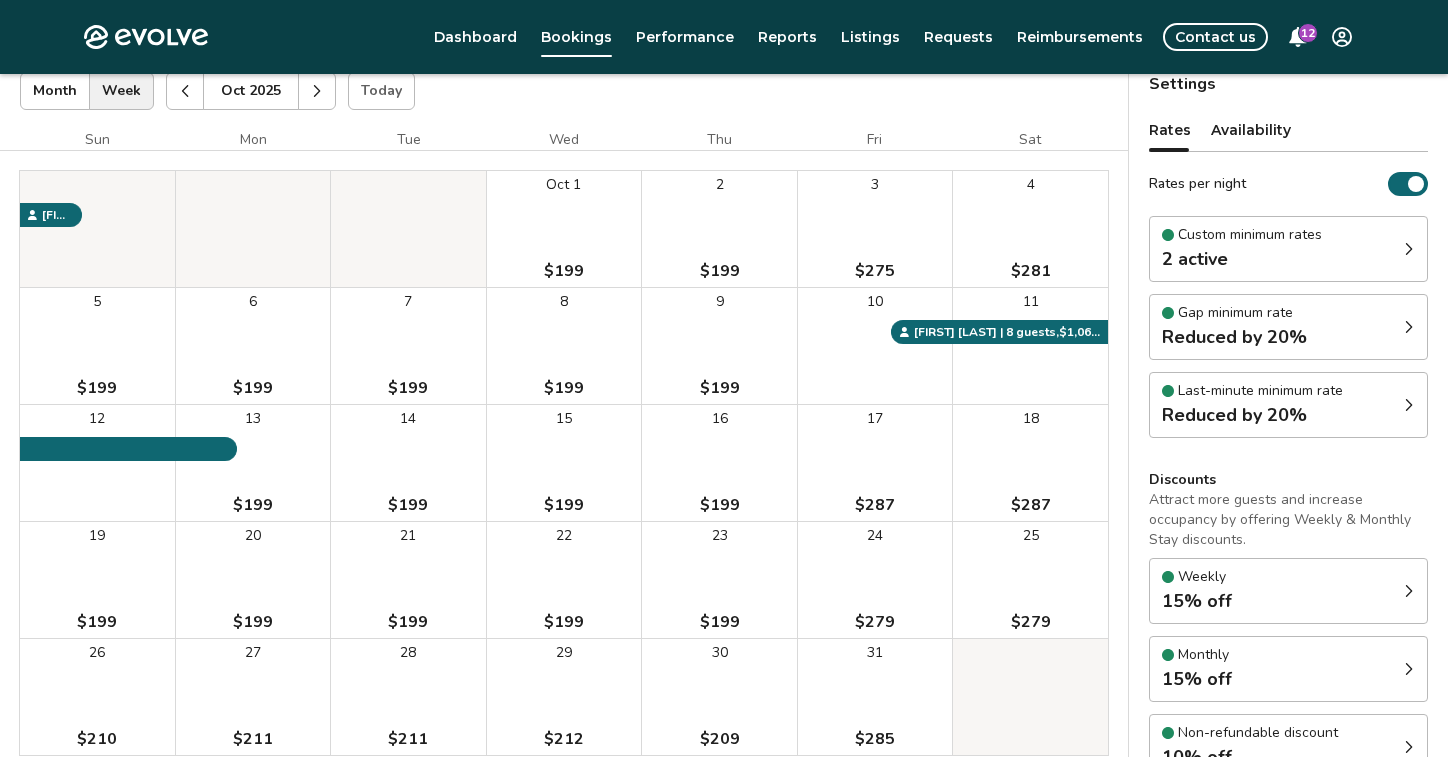 click at bounding box center [185, 91] 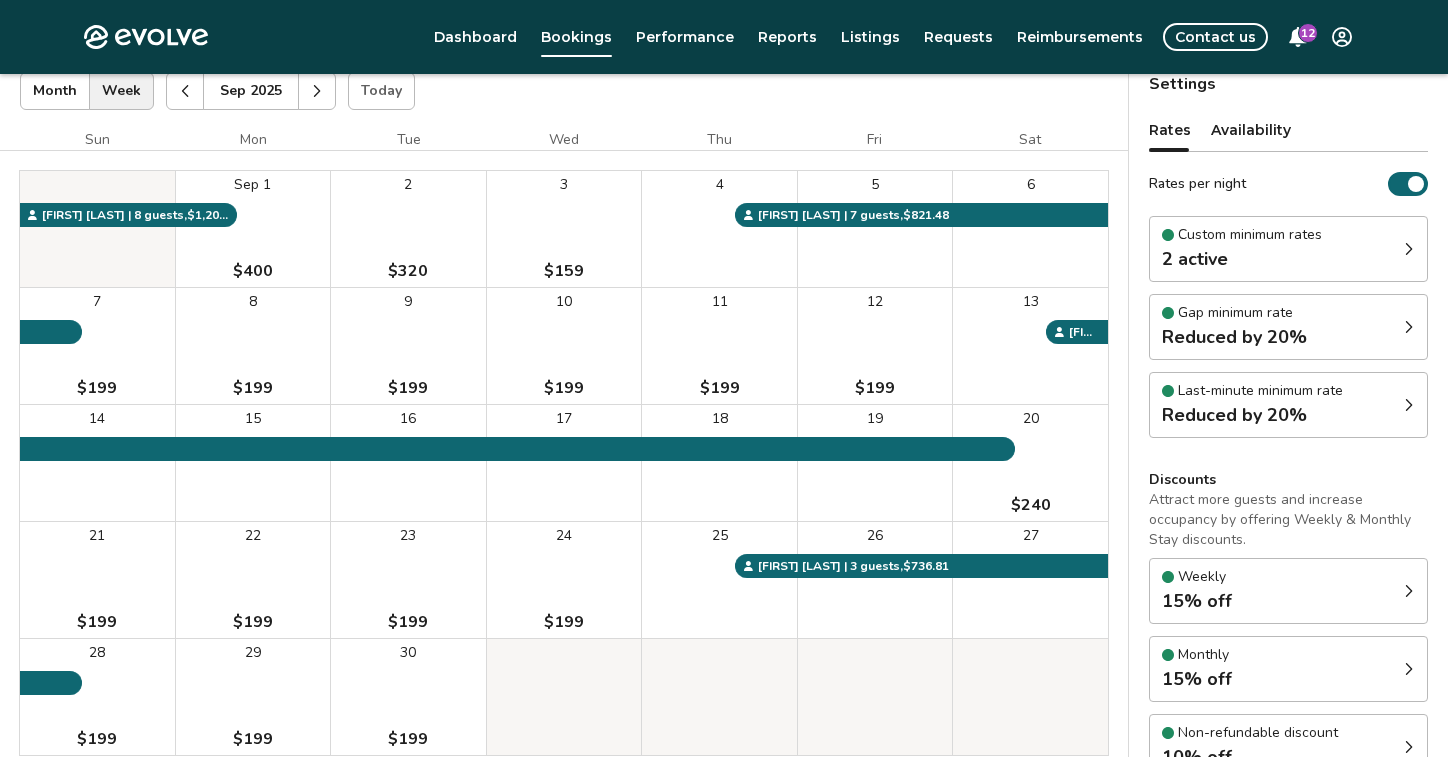click at bounding box center [185, 91] 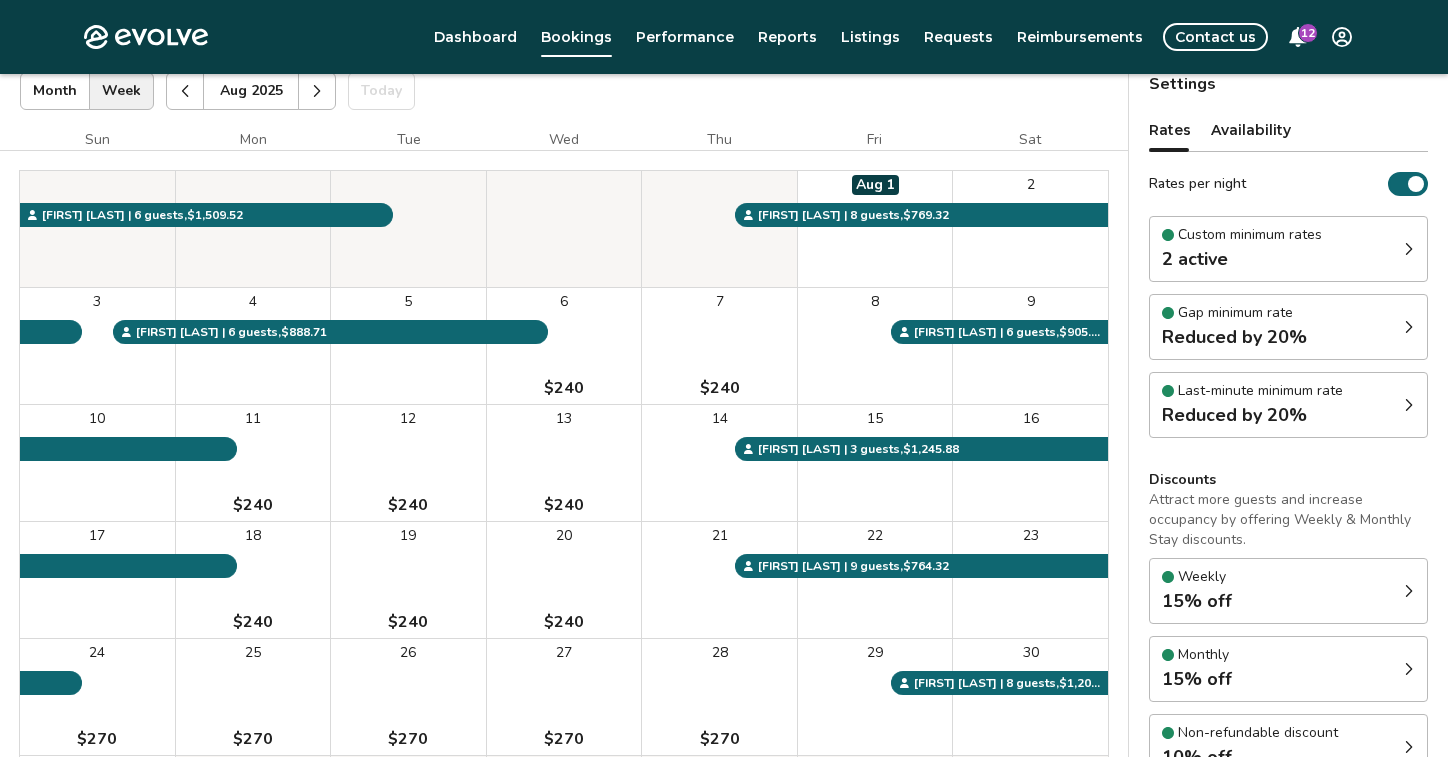click at bounding box center [317, 91] 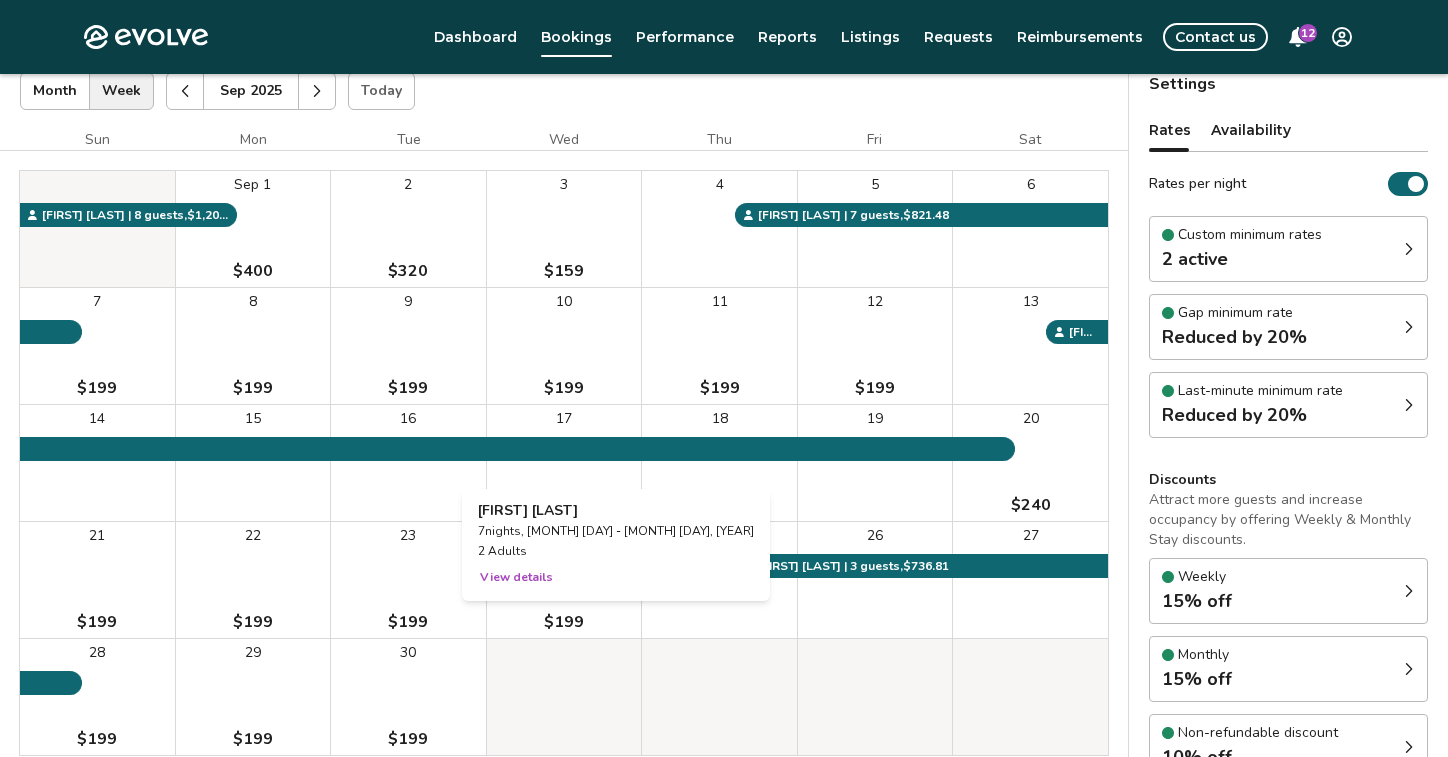 click on "View details" at bounding box center (516, 577) 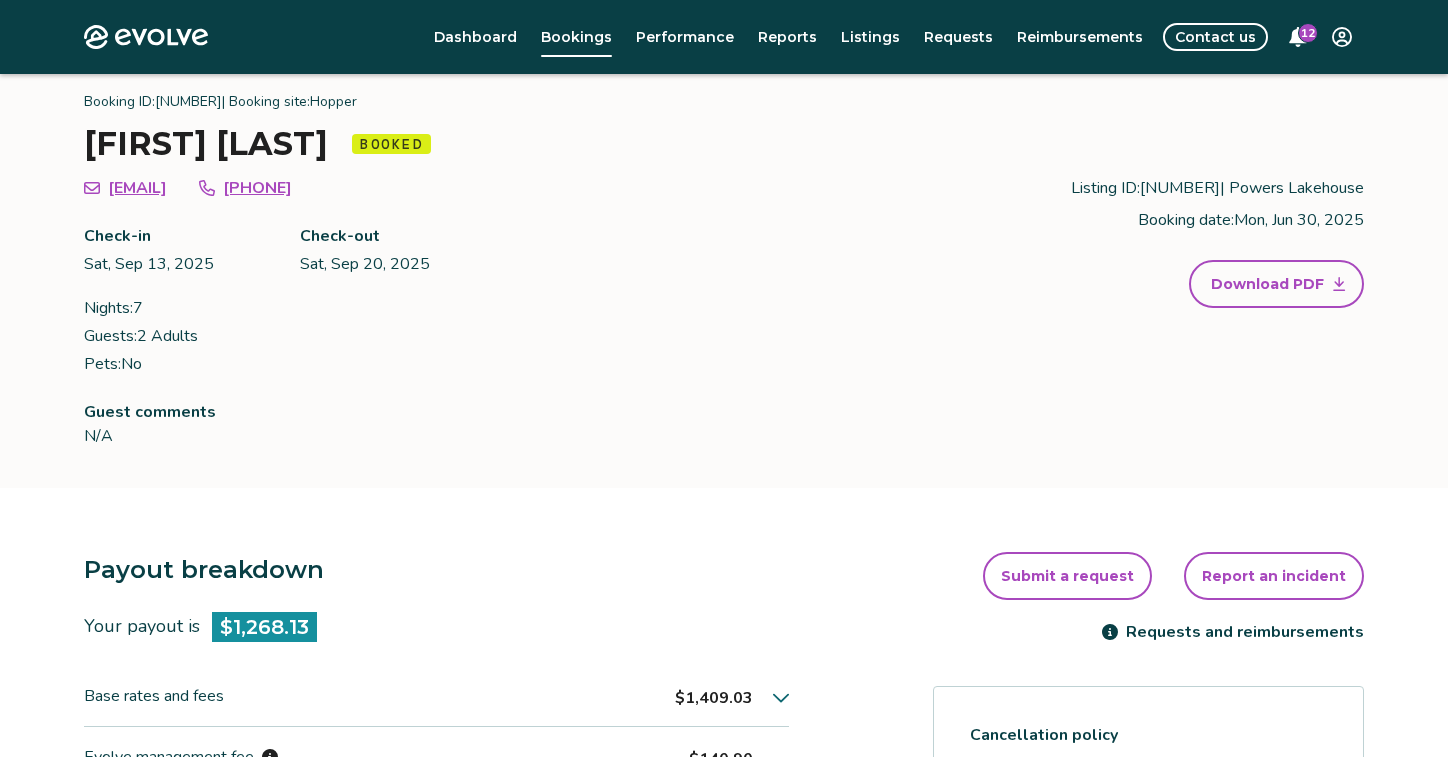 scroll, scrollTop: 130, scrollLeft: 0, axis: vertical 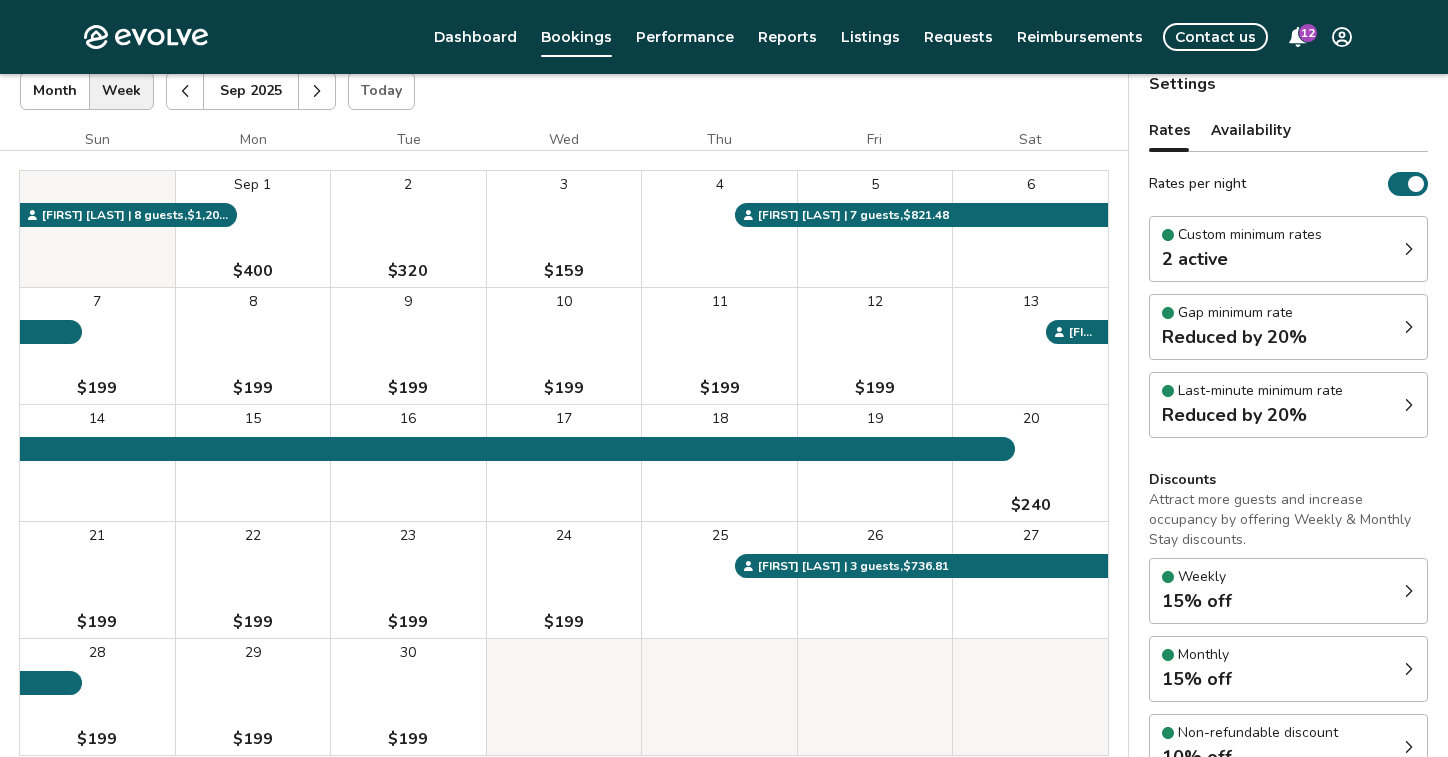 click at bounding box center [317, 91] 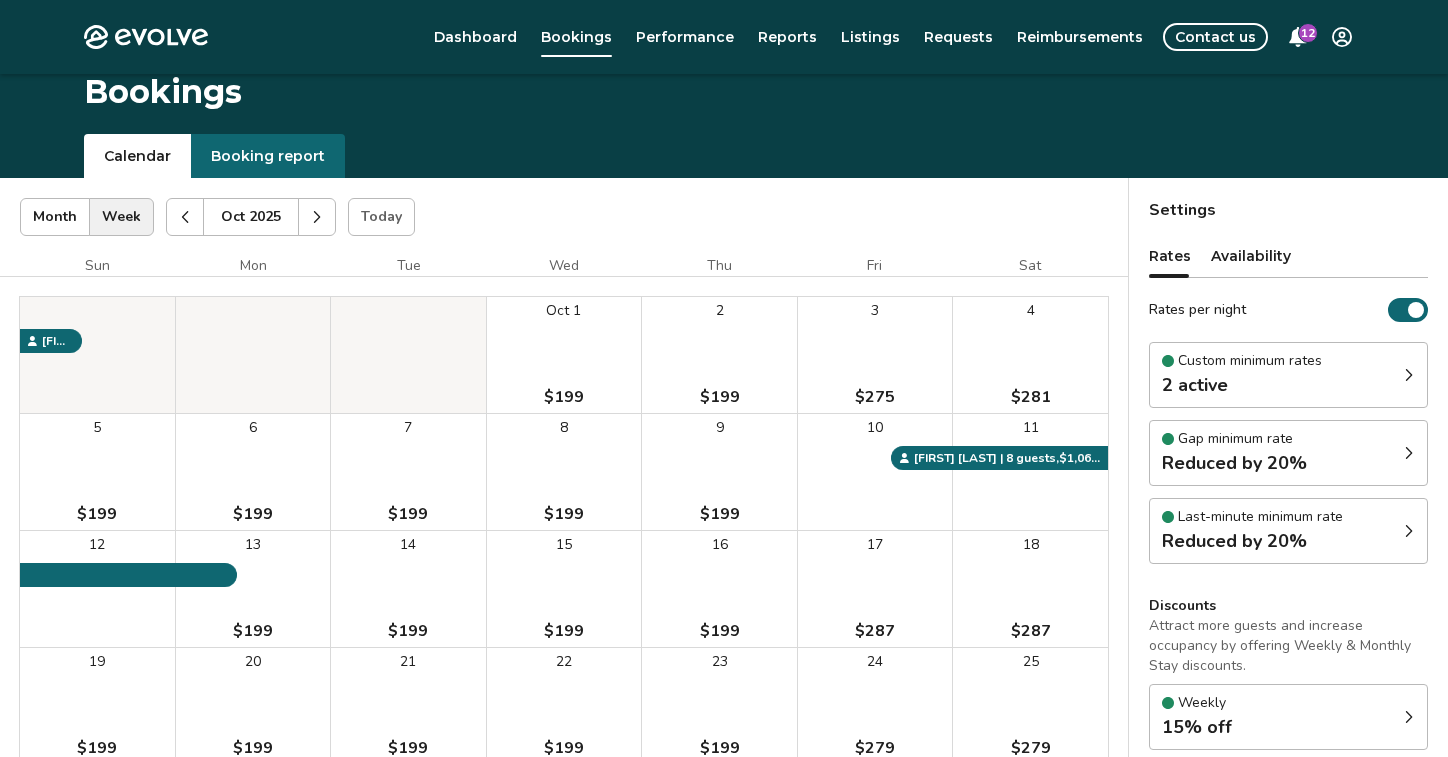 scroll, scrollTop: 0, scrollLeft: 0, axis: both 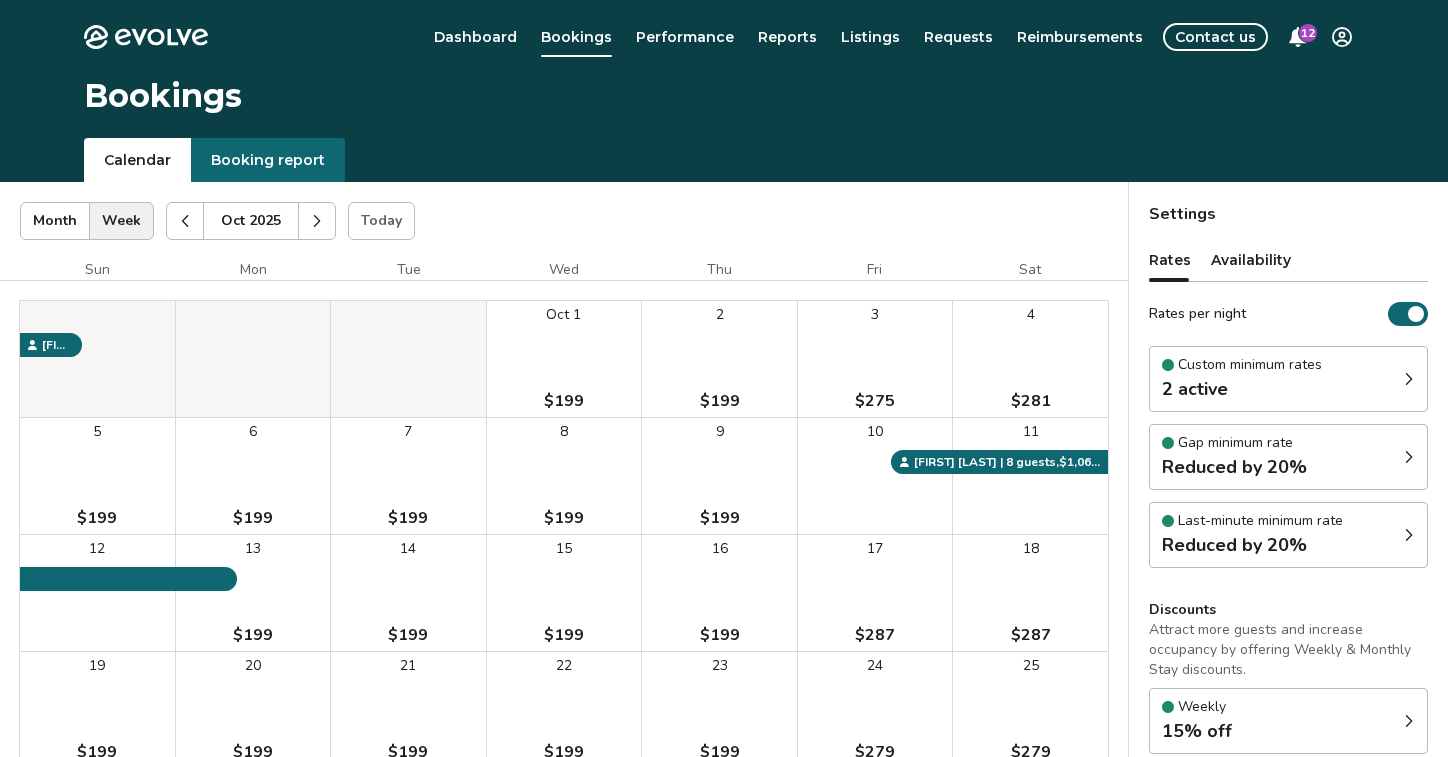 click at bounding box center [317, 221] 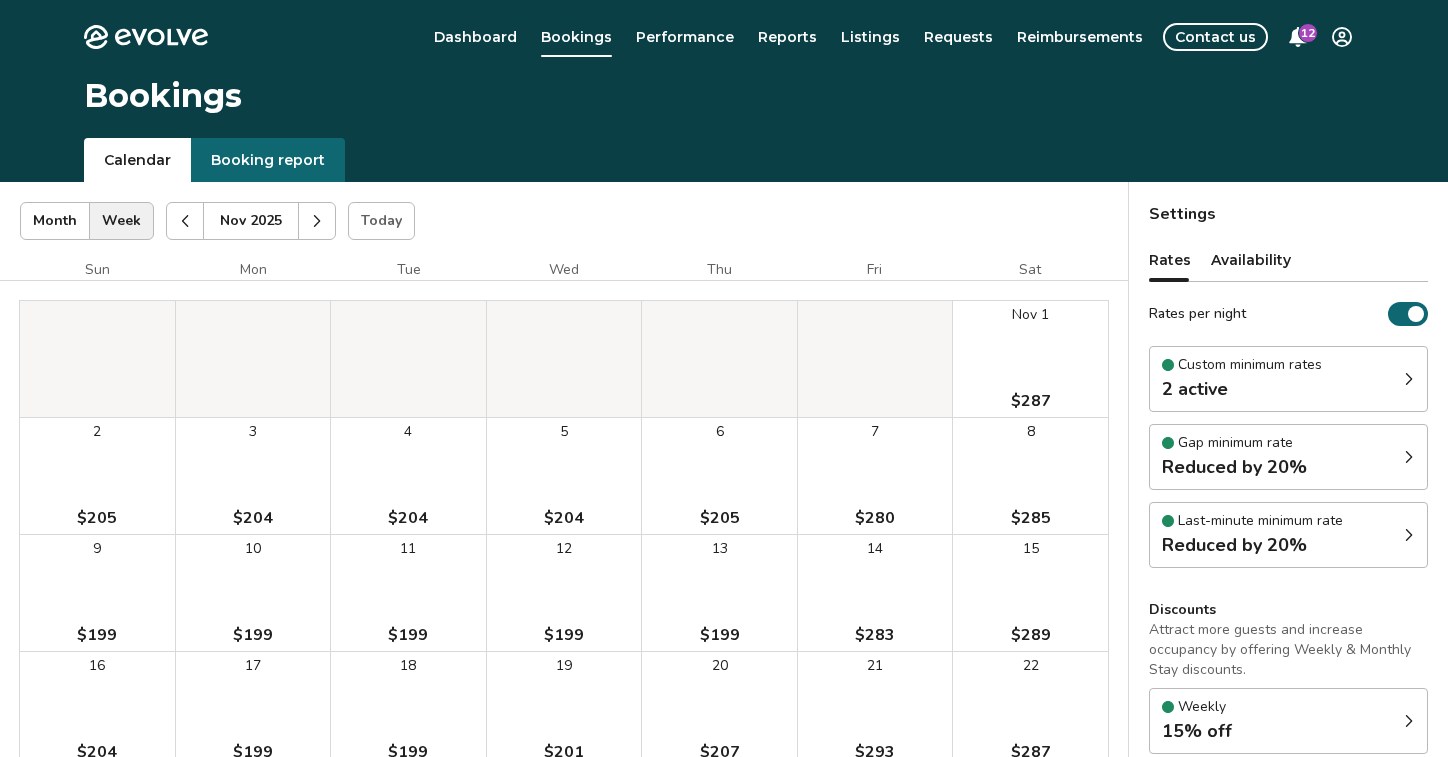 click 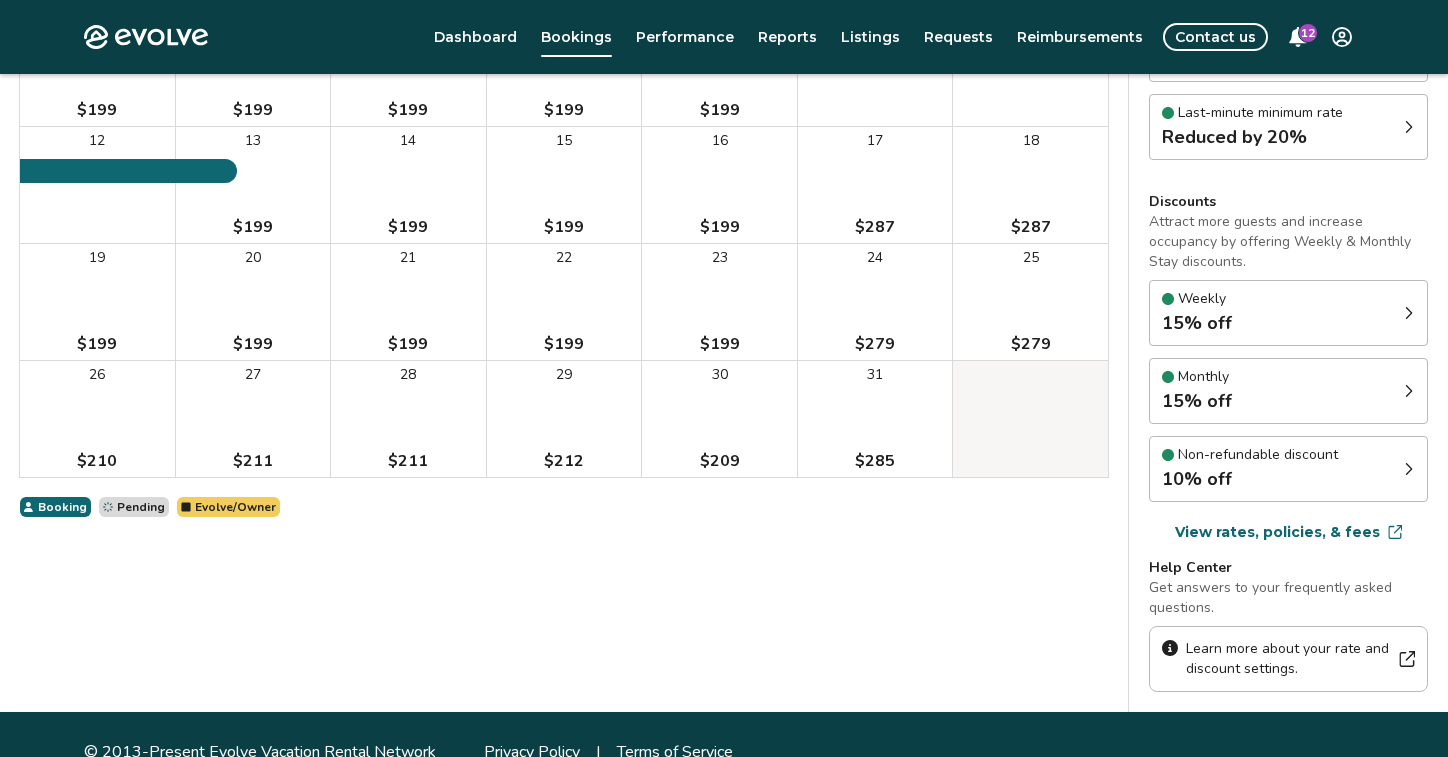 scroll, scrollTop: 0, scrollLeft: 0, axis: both 